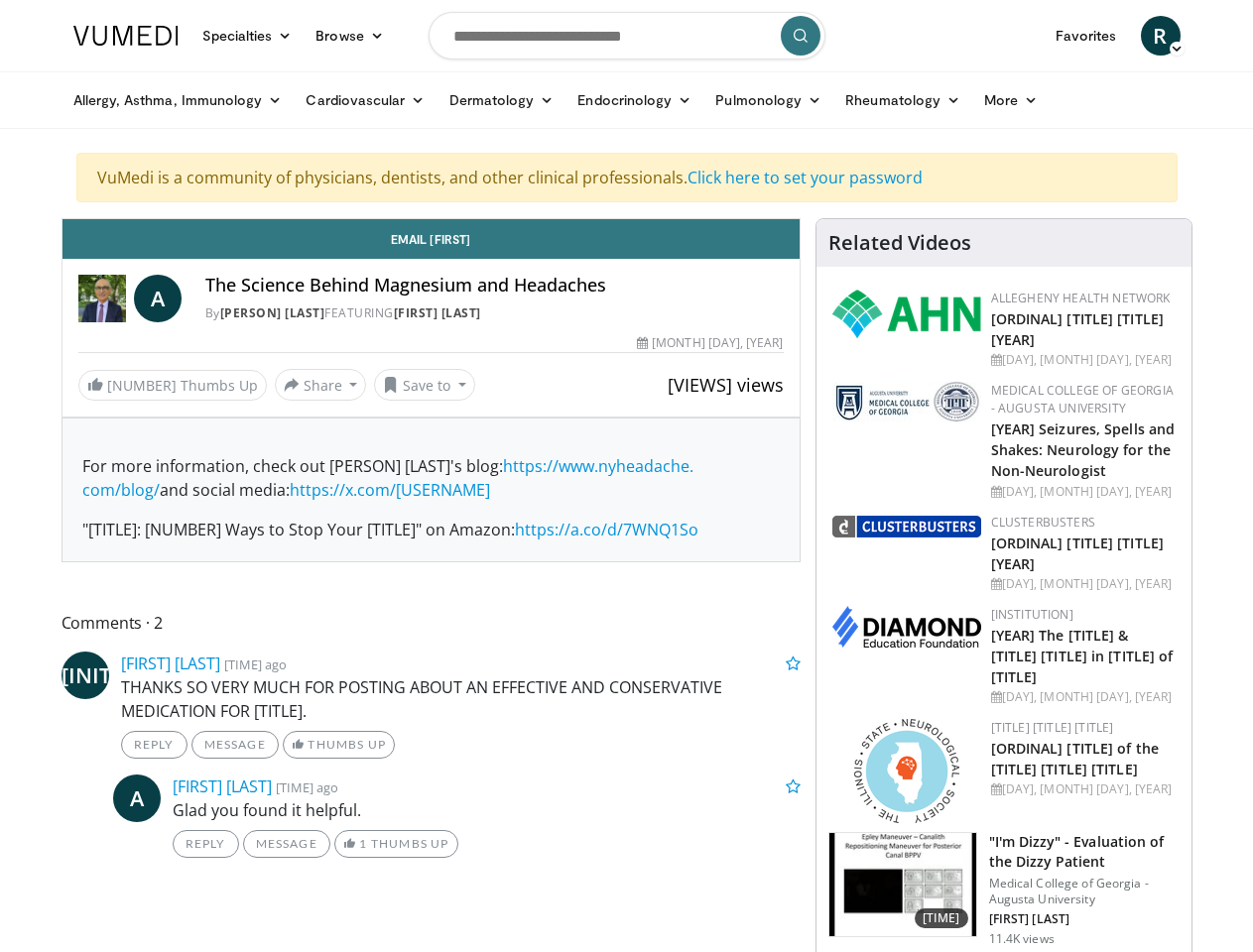 scroll, scrollTop: 0, scrollLeft: 0, axis: both 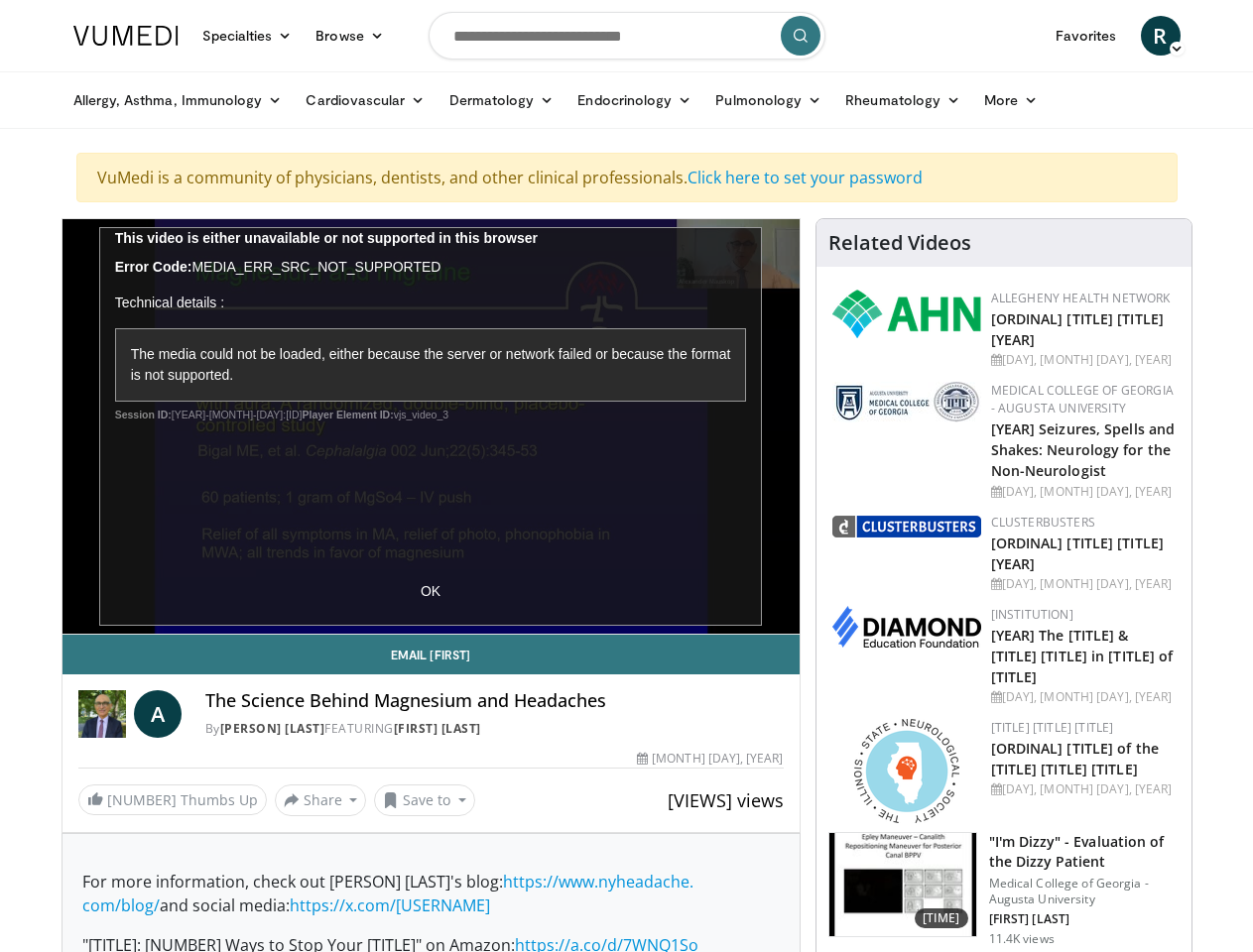 click on "Specialties" at bounding box center [247, 36] 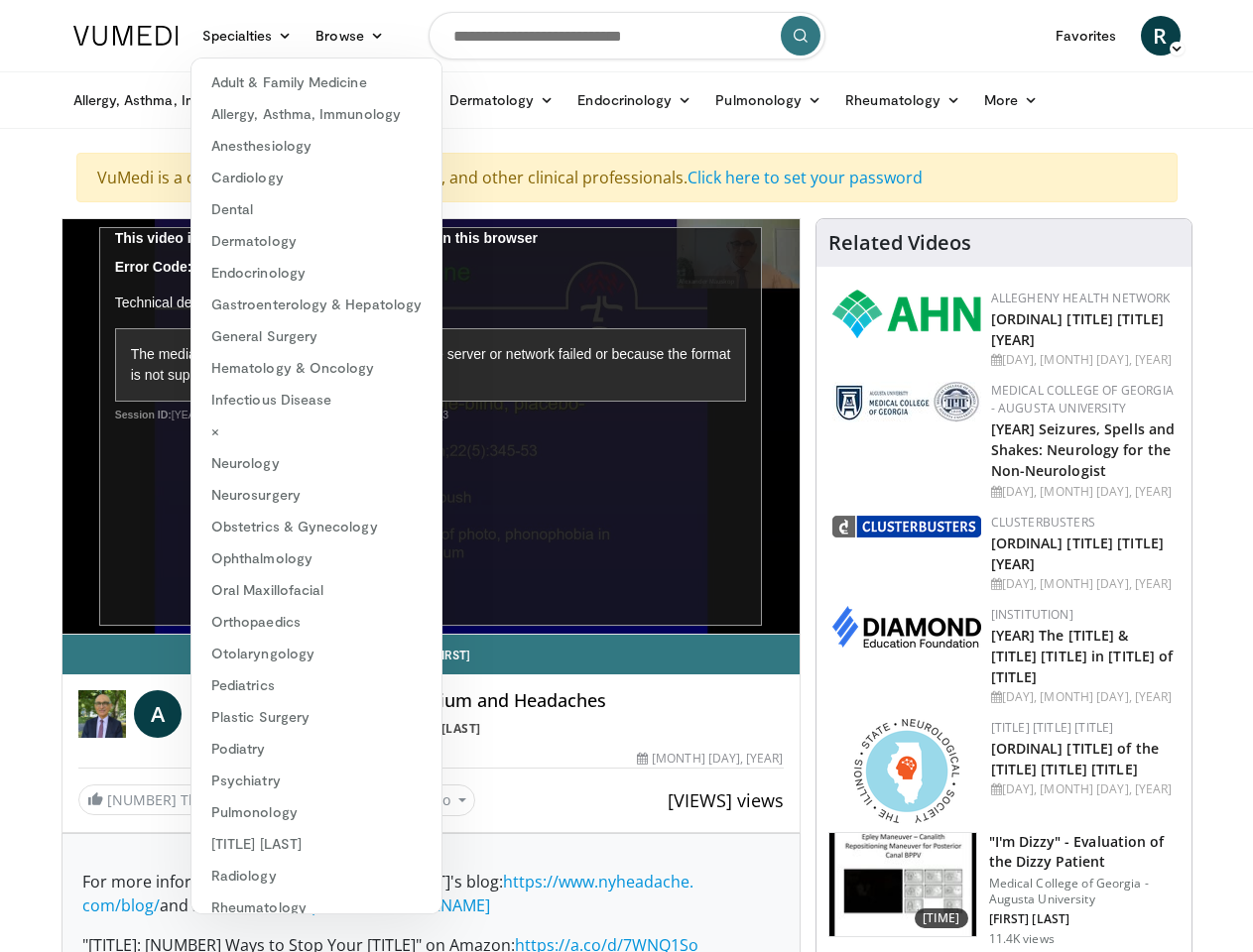 click on "Browse" at bounding box center (349, 36) 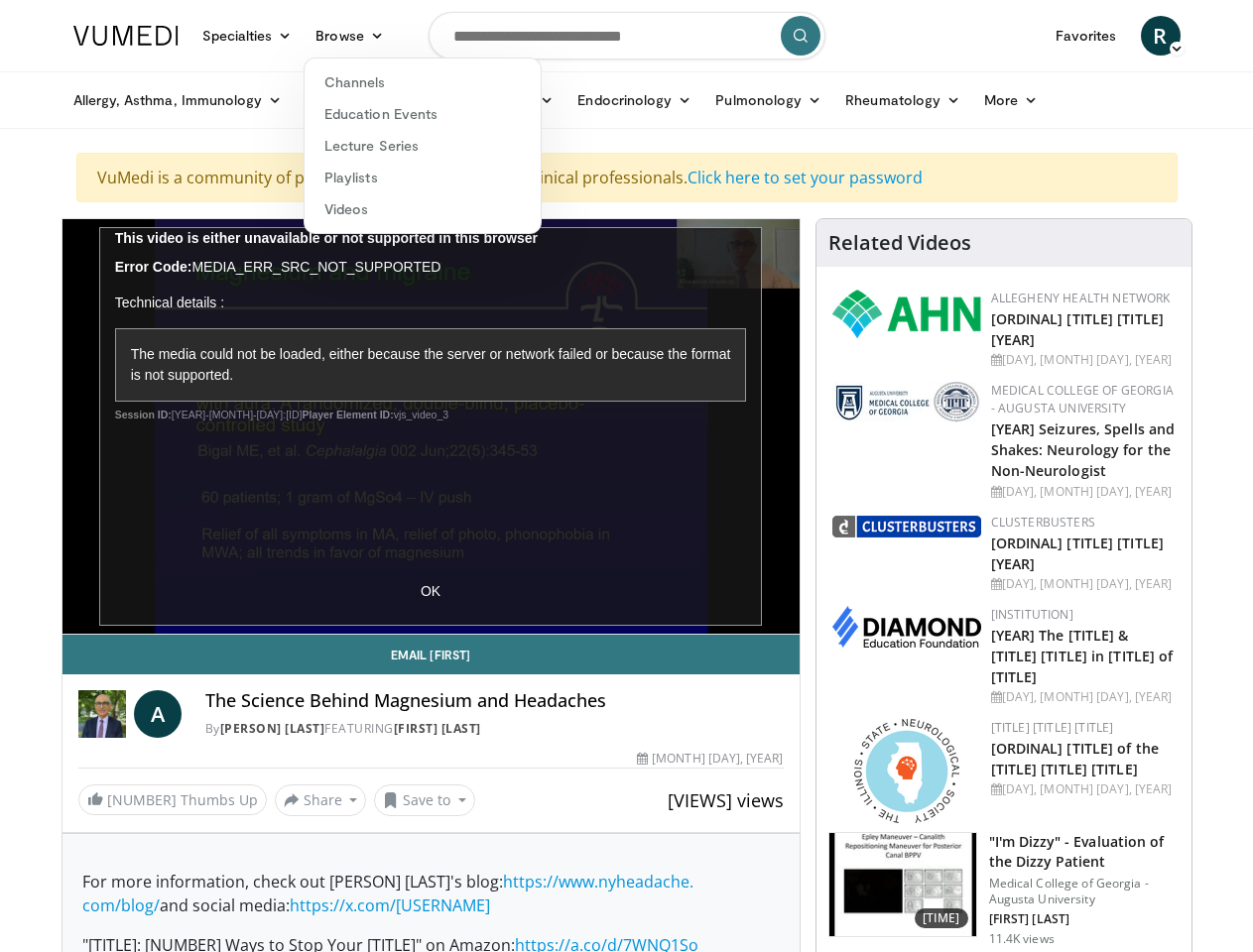 click on "R" at bounding box center [1161, 36] 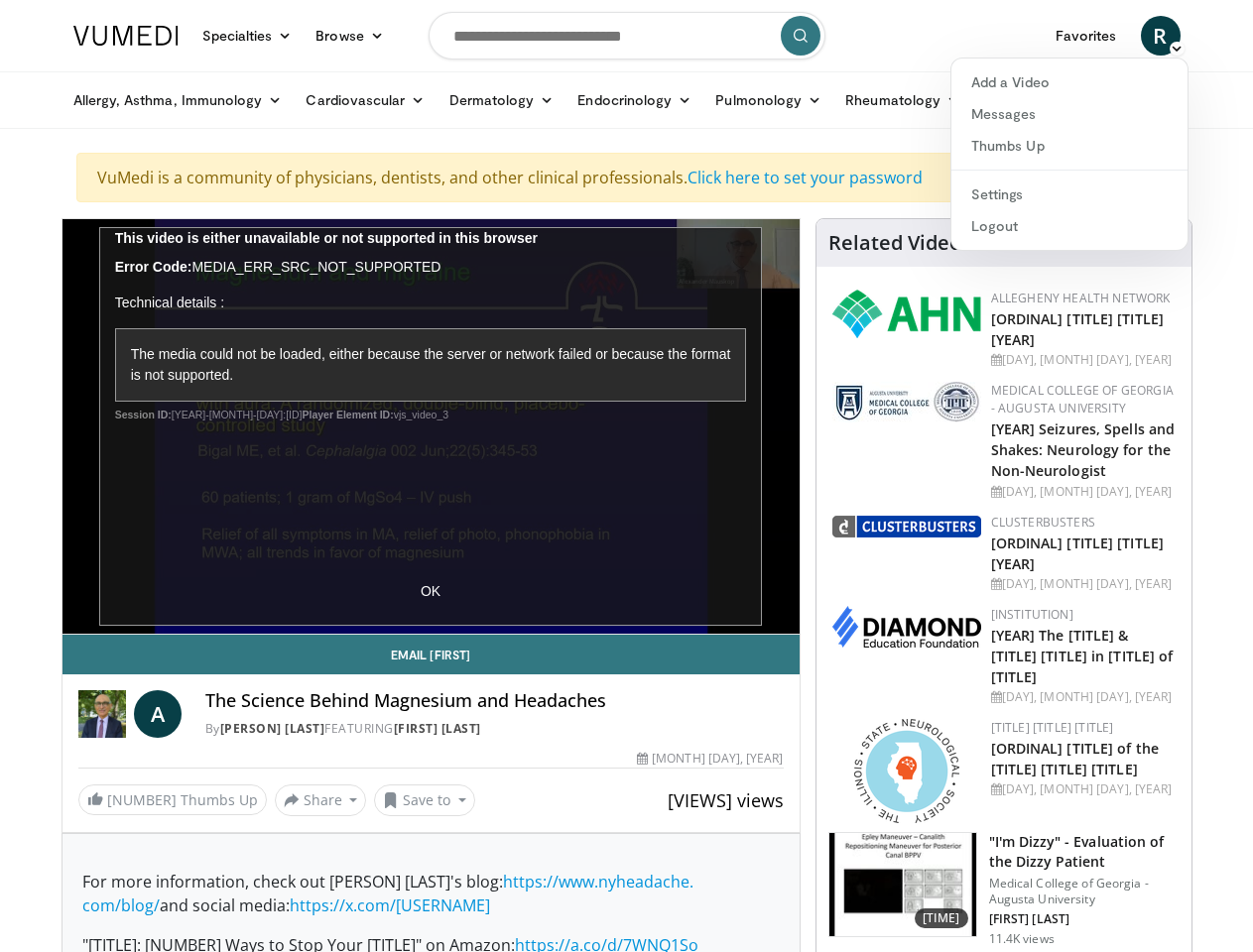 click on "Allergy, Asthma, Immunology" at bounding box center [178, 100] 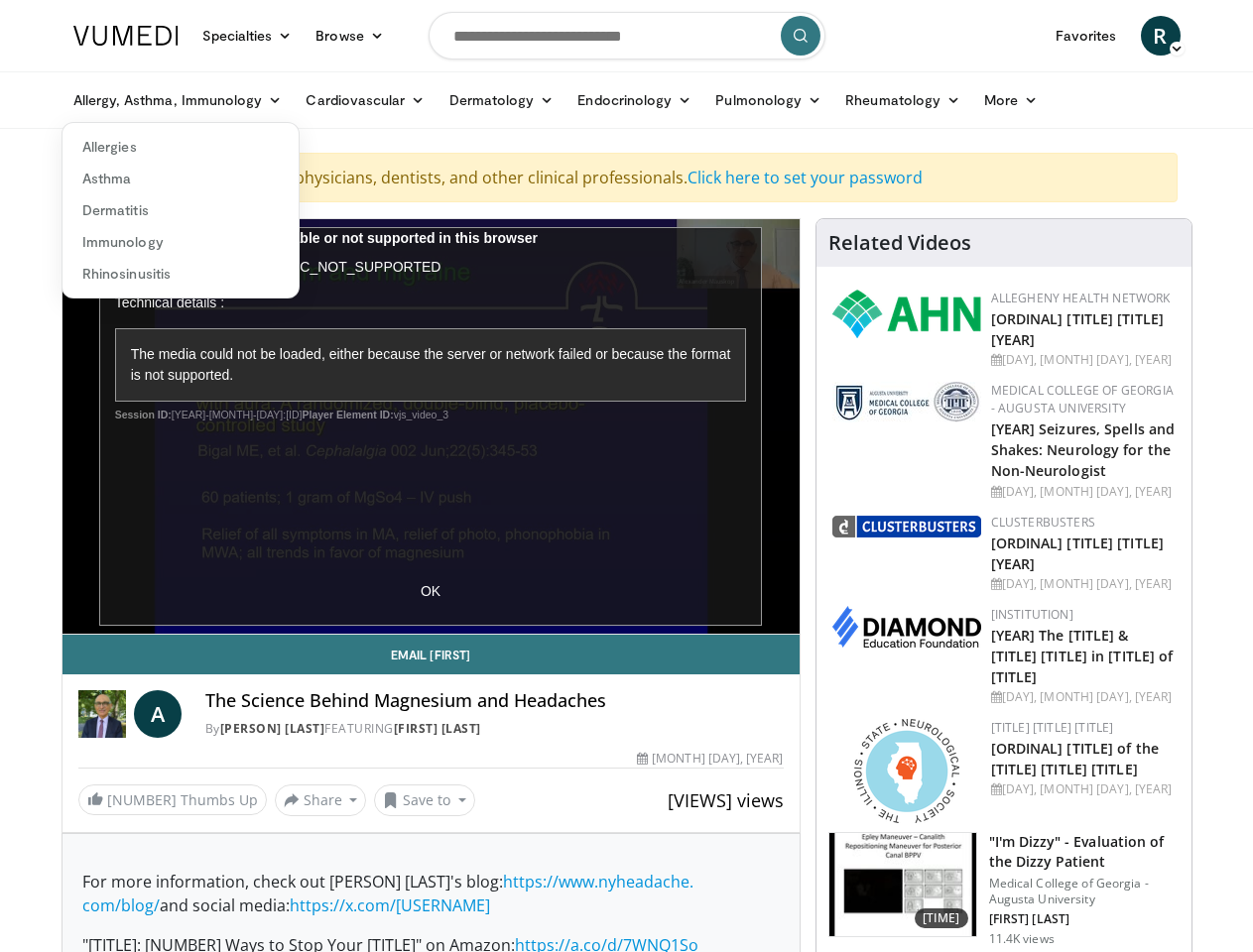 click on "Cardiovascular" at bounding box center (365, 100) 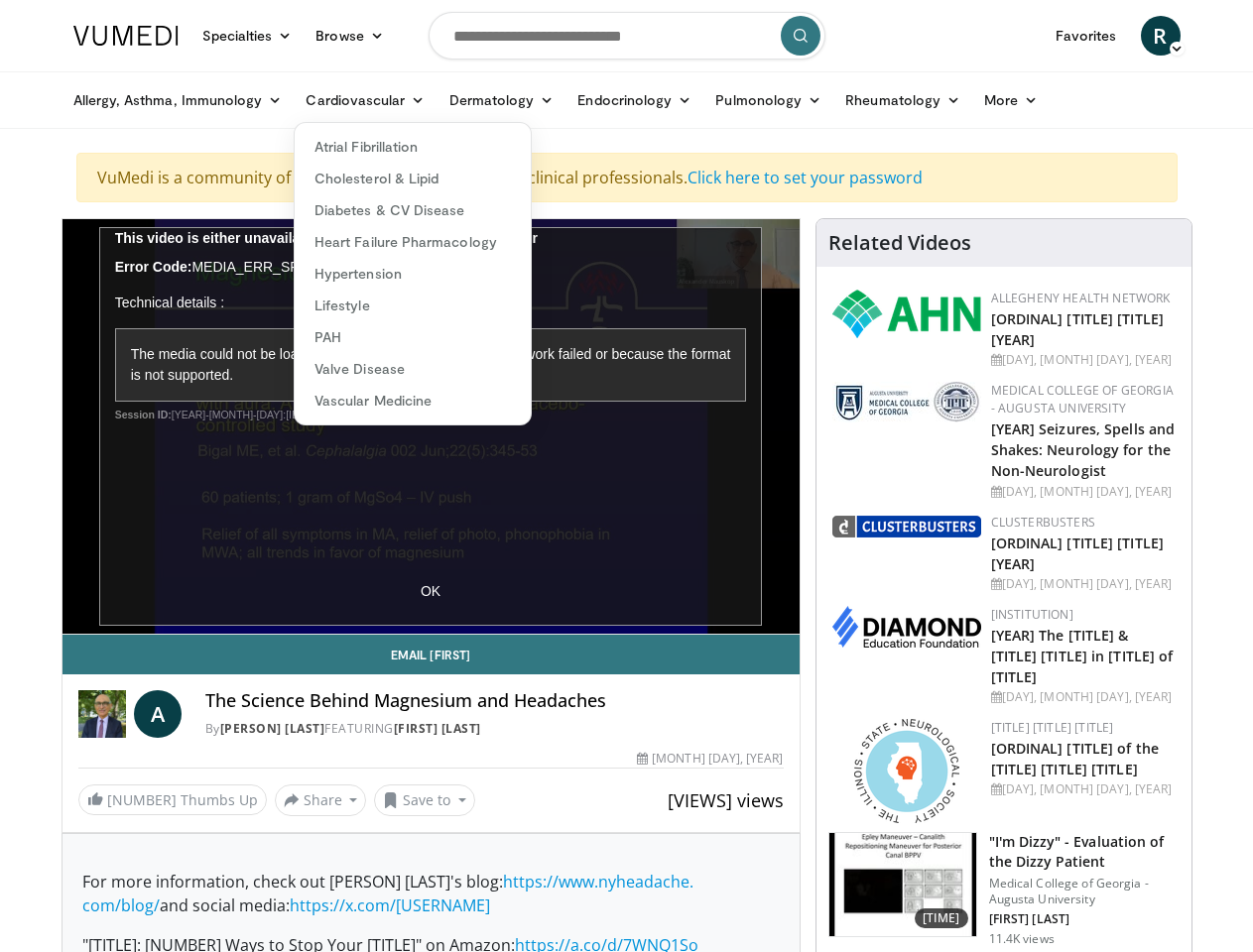 click on "Dermatology" at bounding box center (502, 100) 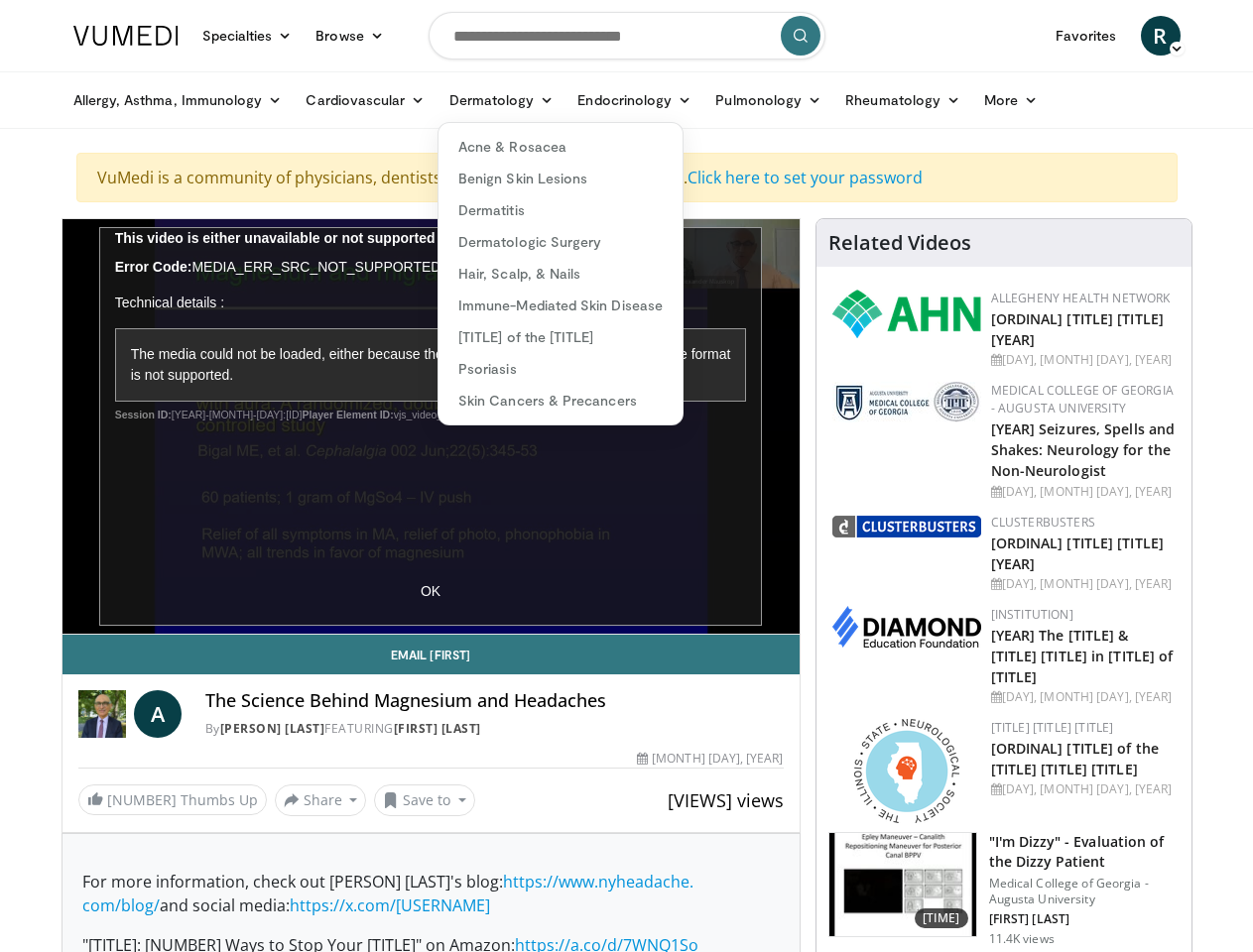 click on "Endocrinology" at bounding box center (634, 100) 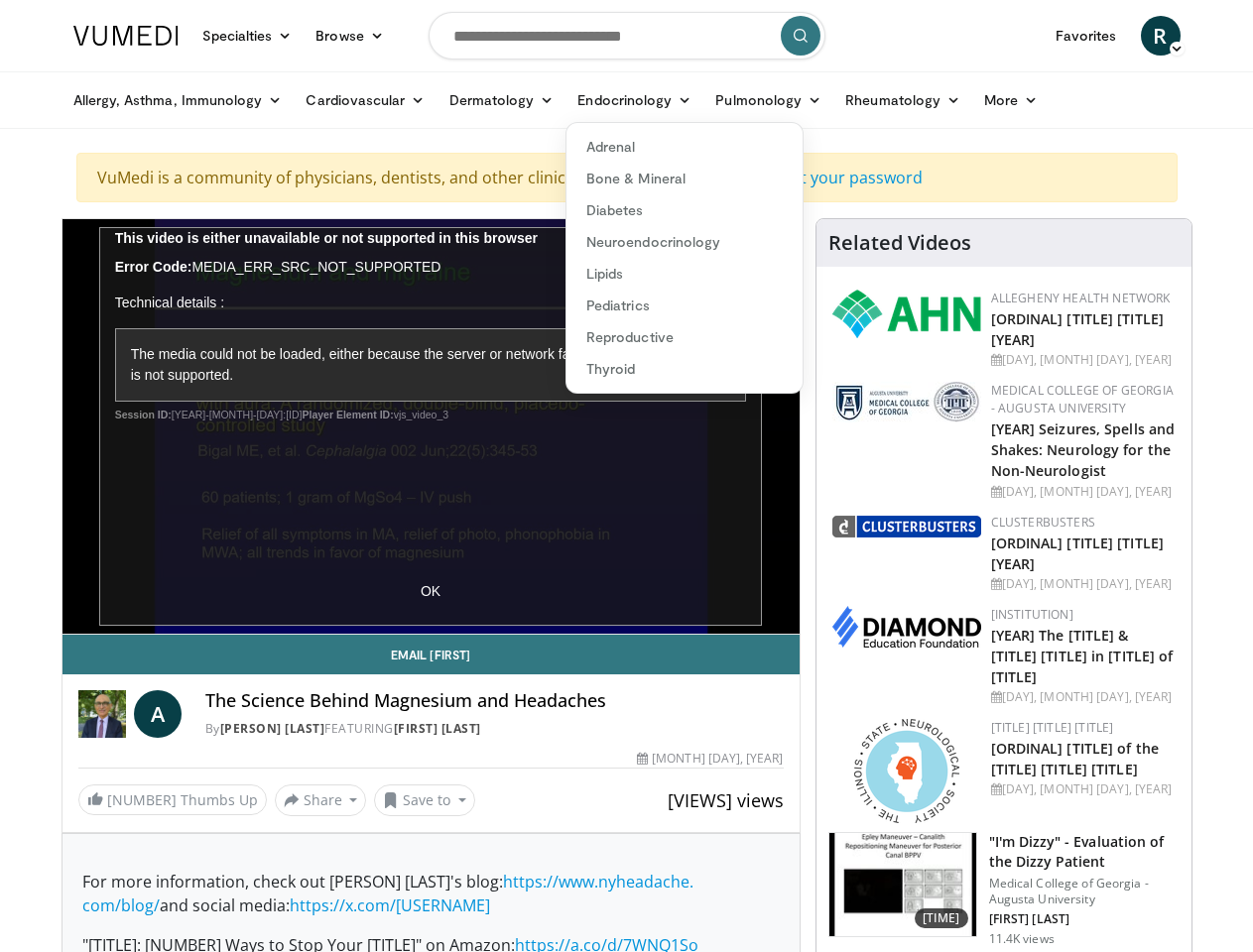 click on "Pulmonology" at bounding box center (768, 100) 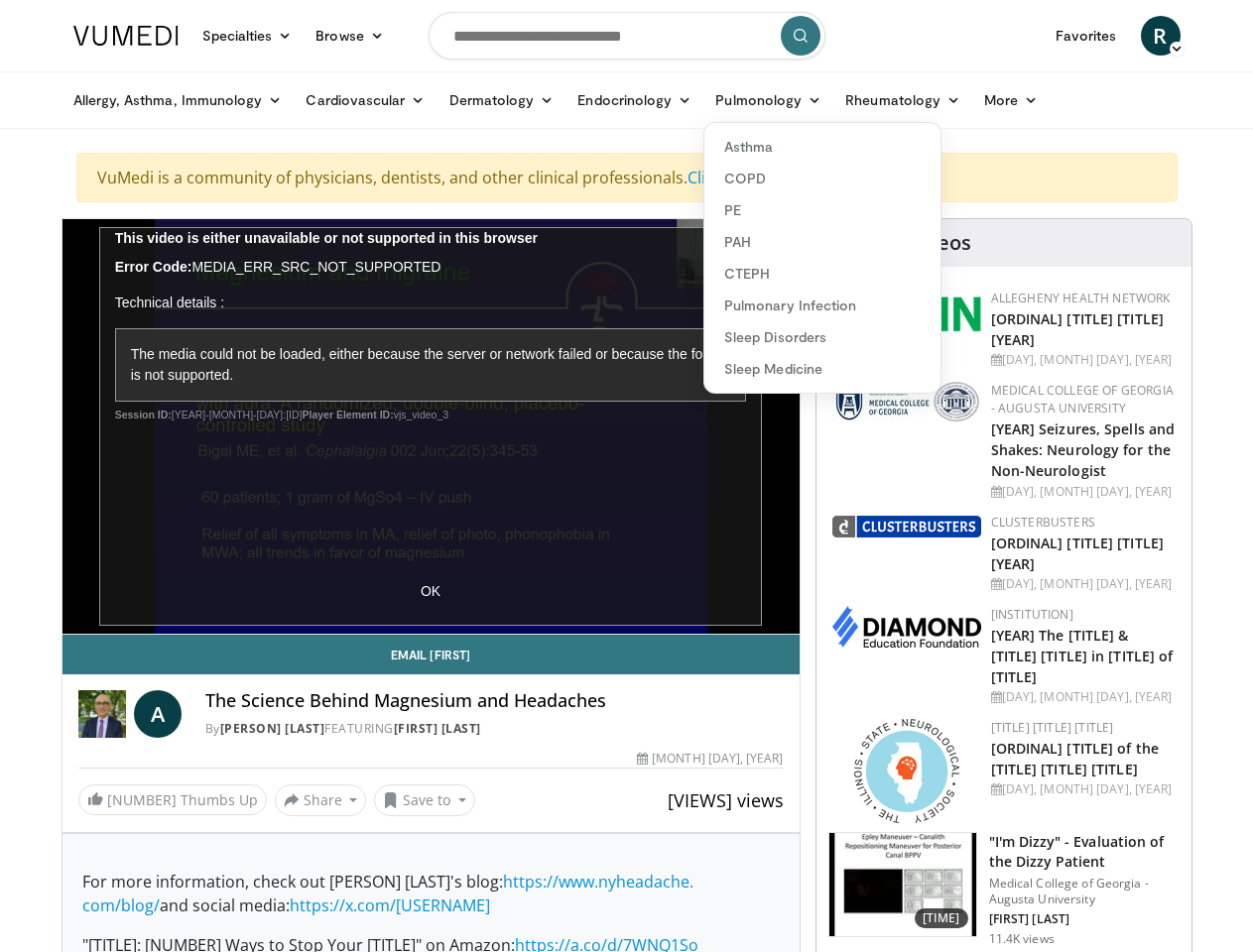 click on "Rheumatology" at bounding box center [903, 100] 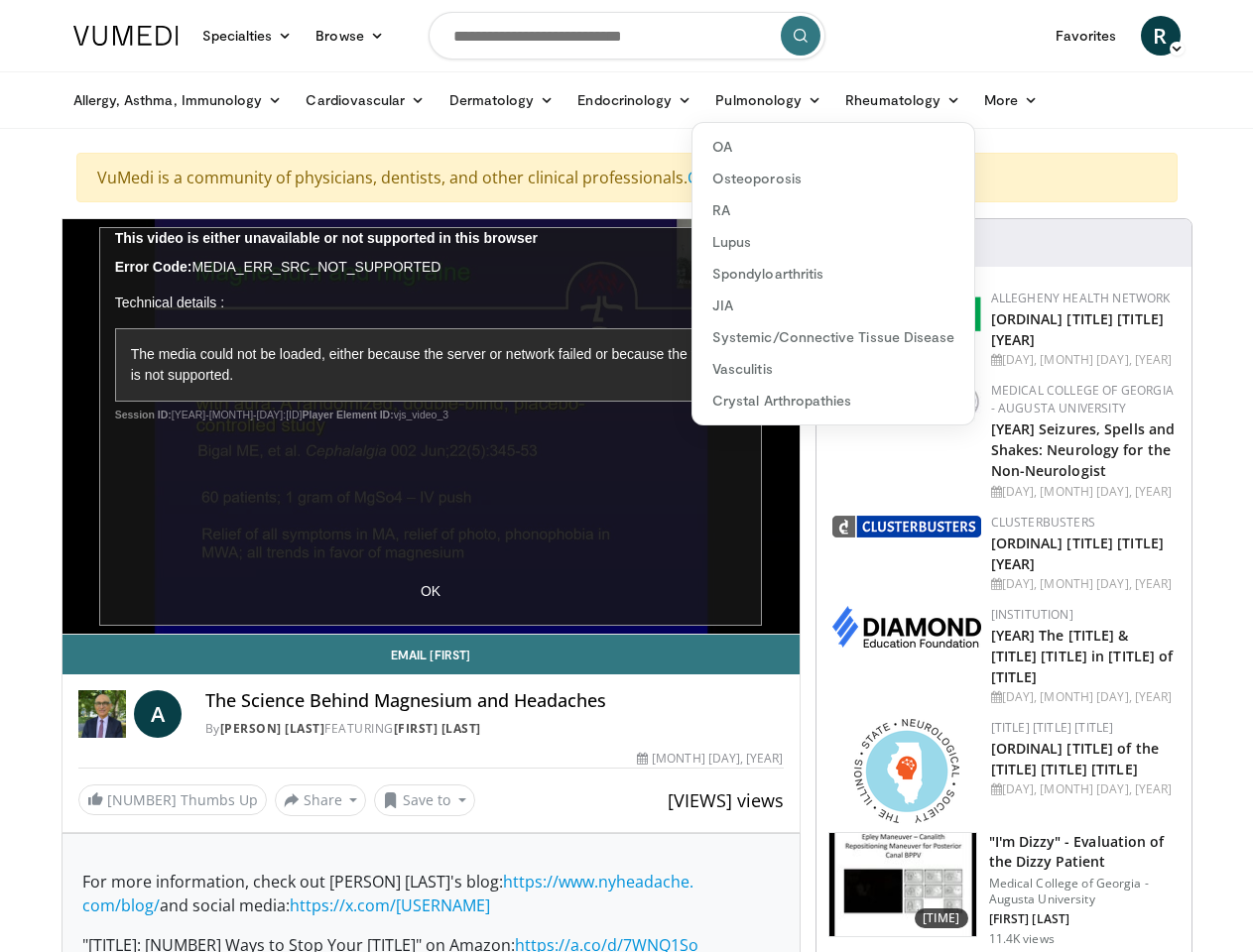 click on "More" at bounding box center [1011, 100] 